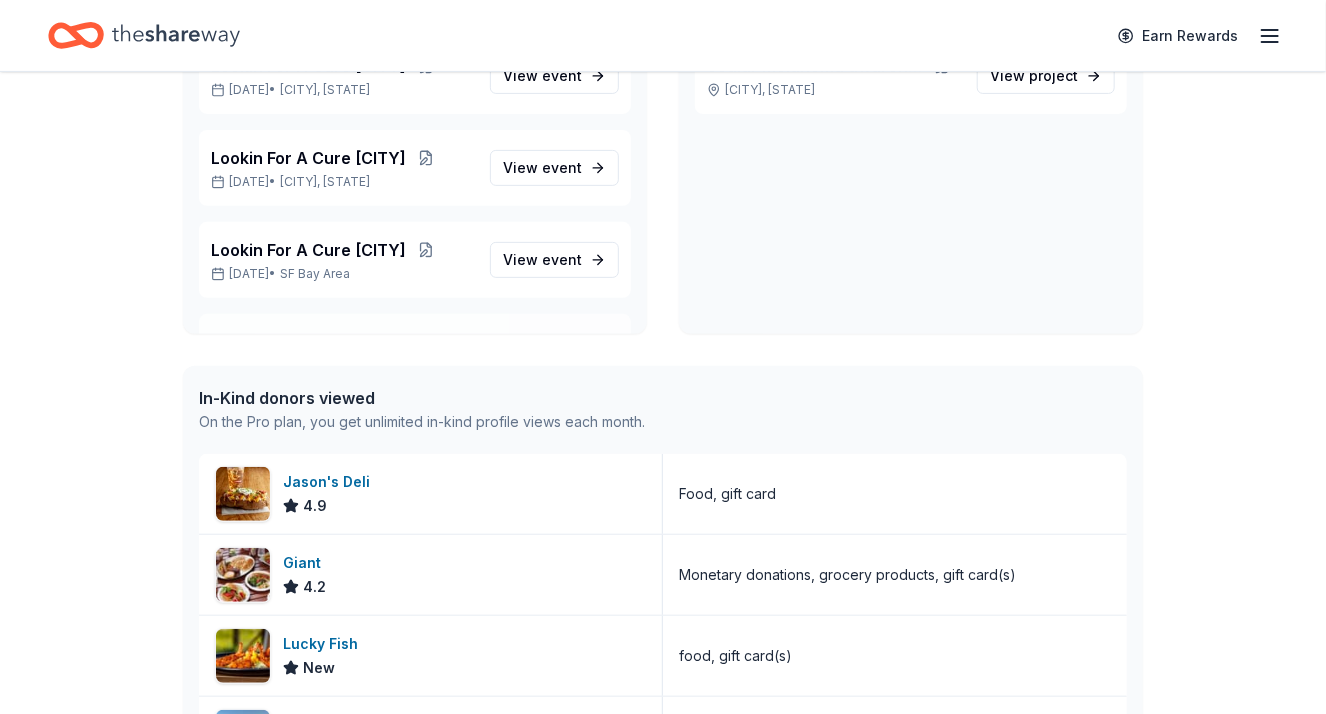 scroll, scrollTop: 200, scrollLeft: 0, axis: vertical 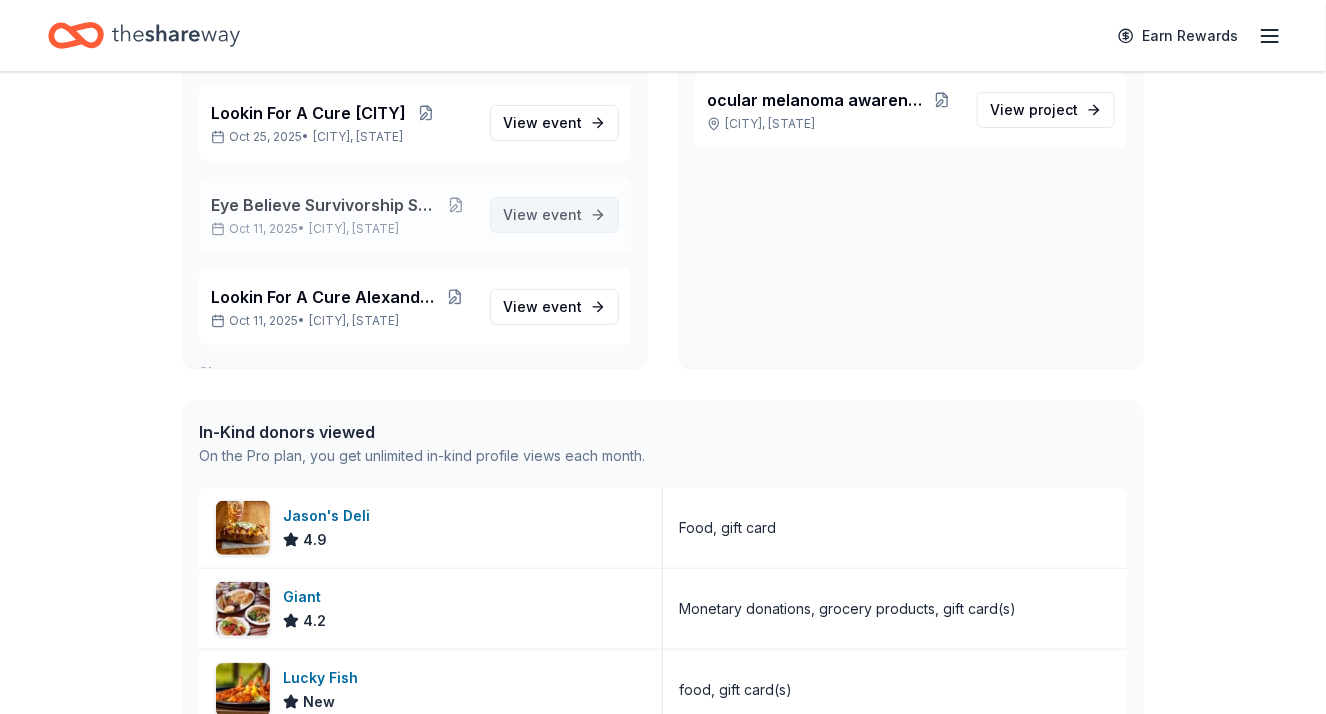 click on "View   event" at bounding box center (542, 215) 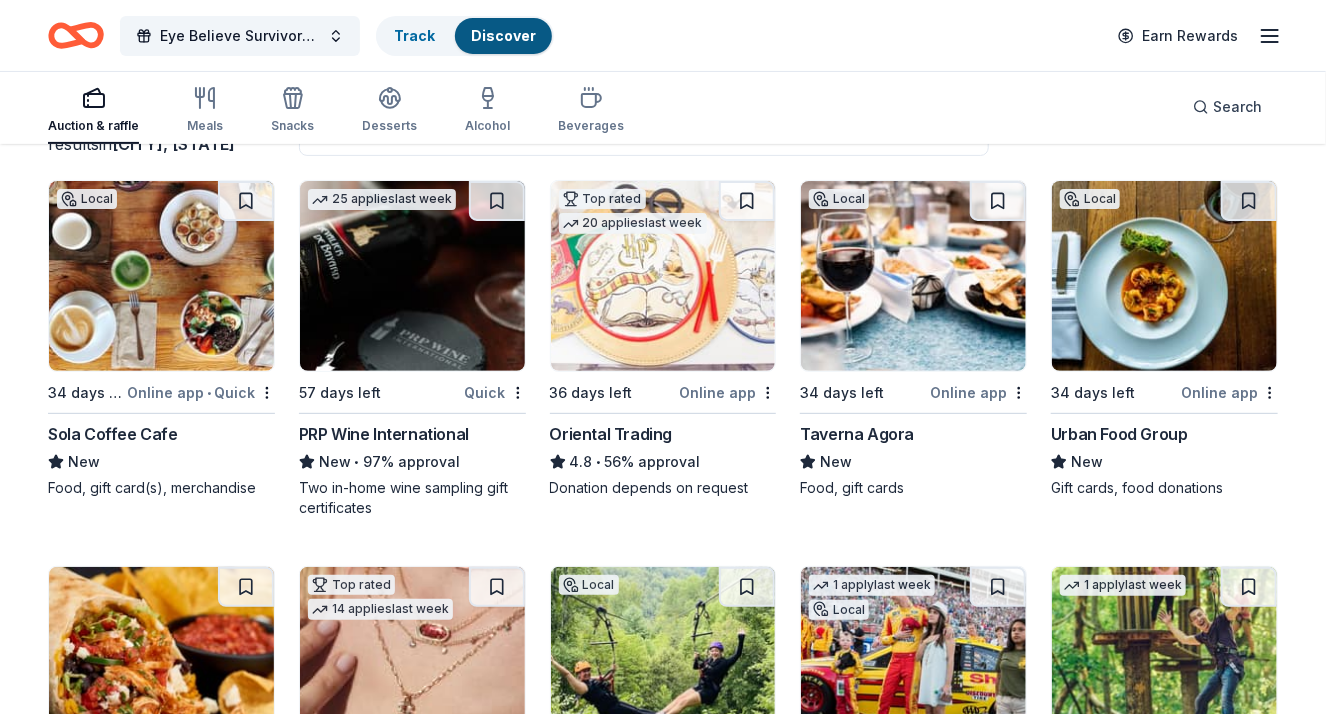 scroll, scrollTop: 100, scrollLeft: 0, axis: vertical 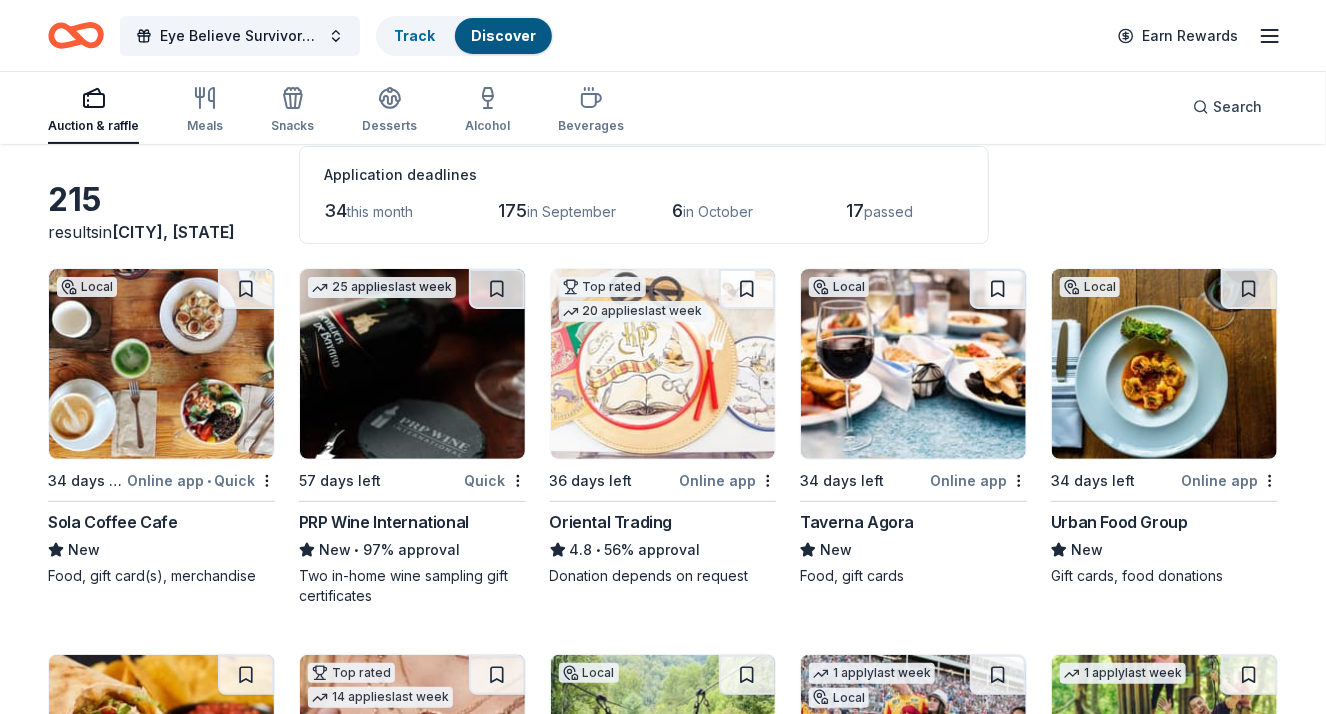 click at bounding box center [161, 364] 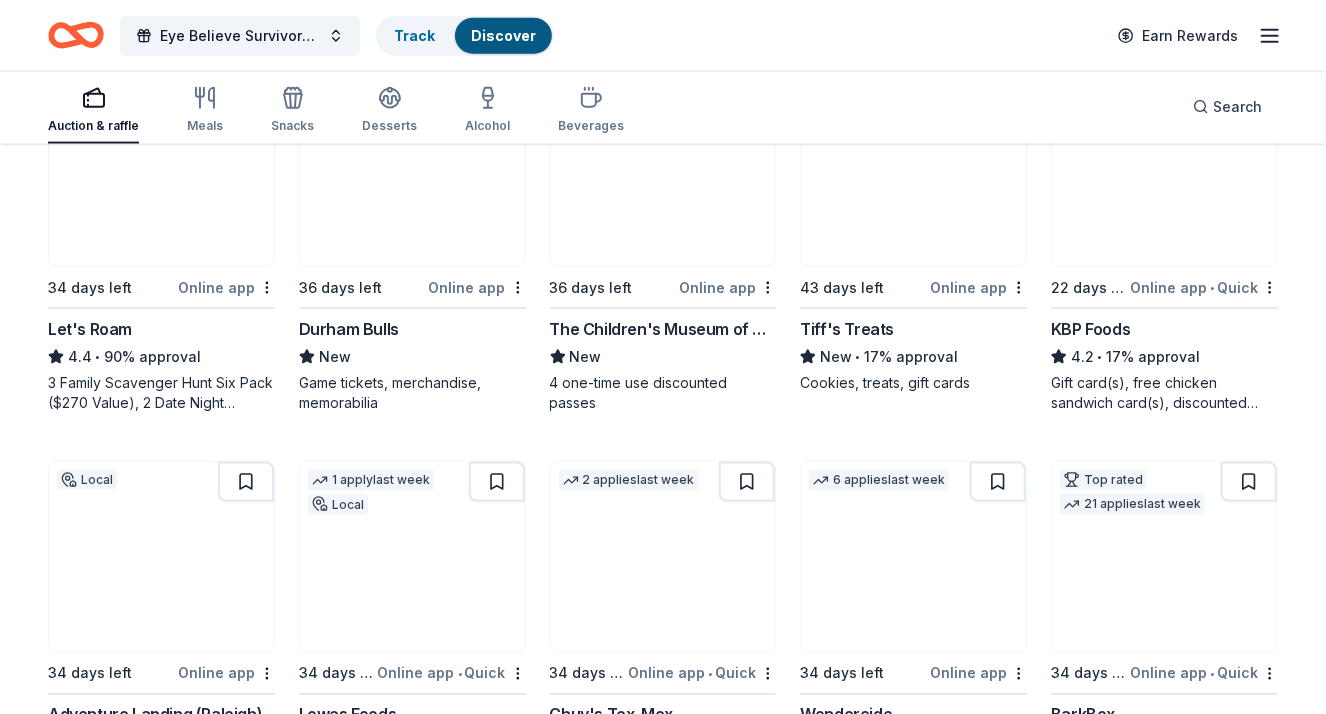 scroll, scrollTop: 1100, scrollLeft: 0, axis: vertical 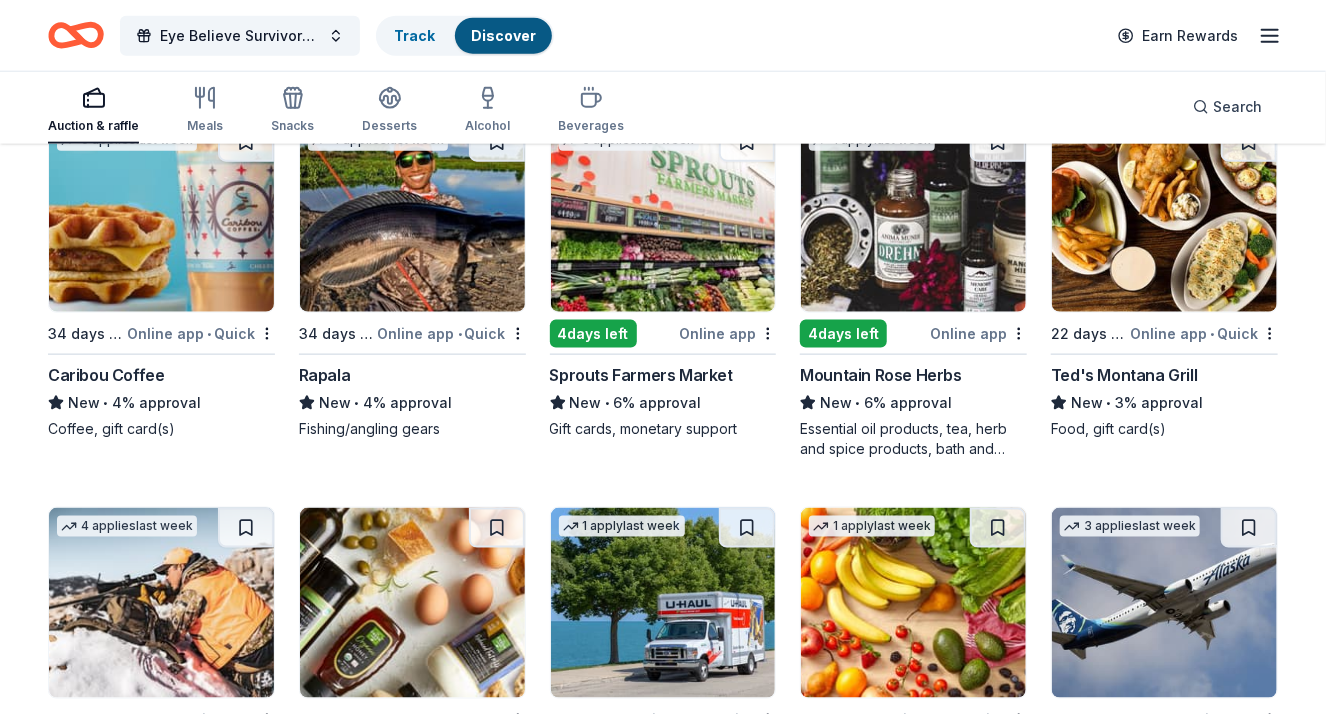 click at bounding box center [913, 217] 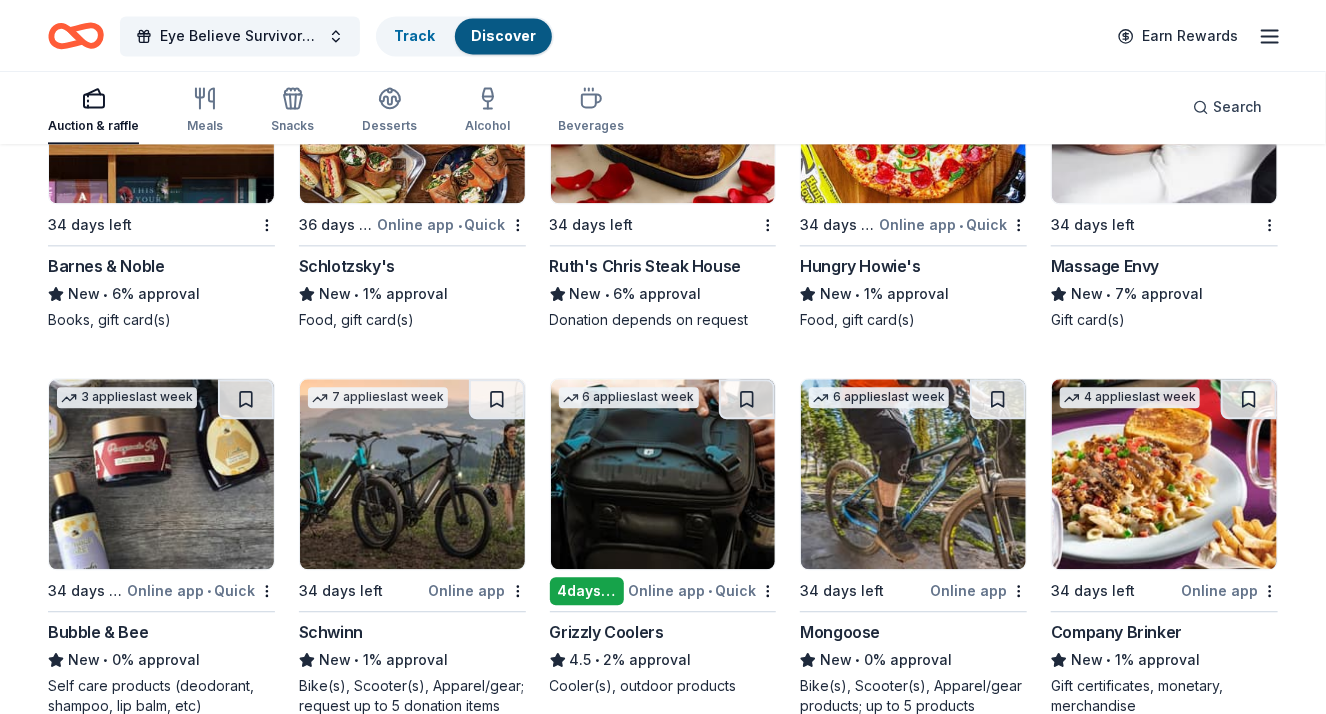 scroll, scrollTop: 11988, scrollLeft: 0, axis: vertical 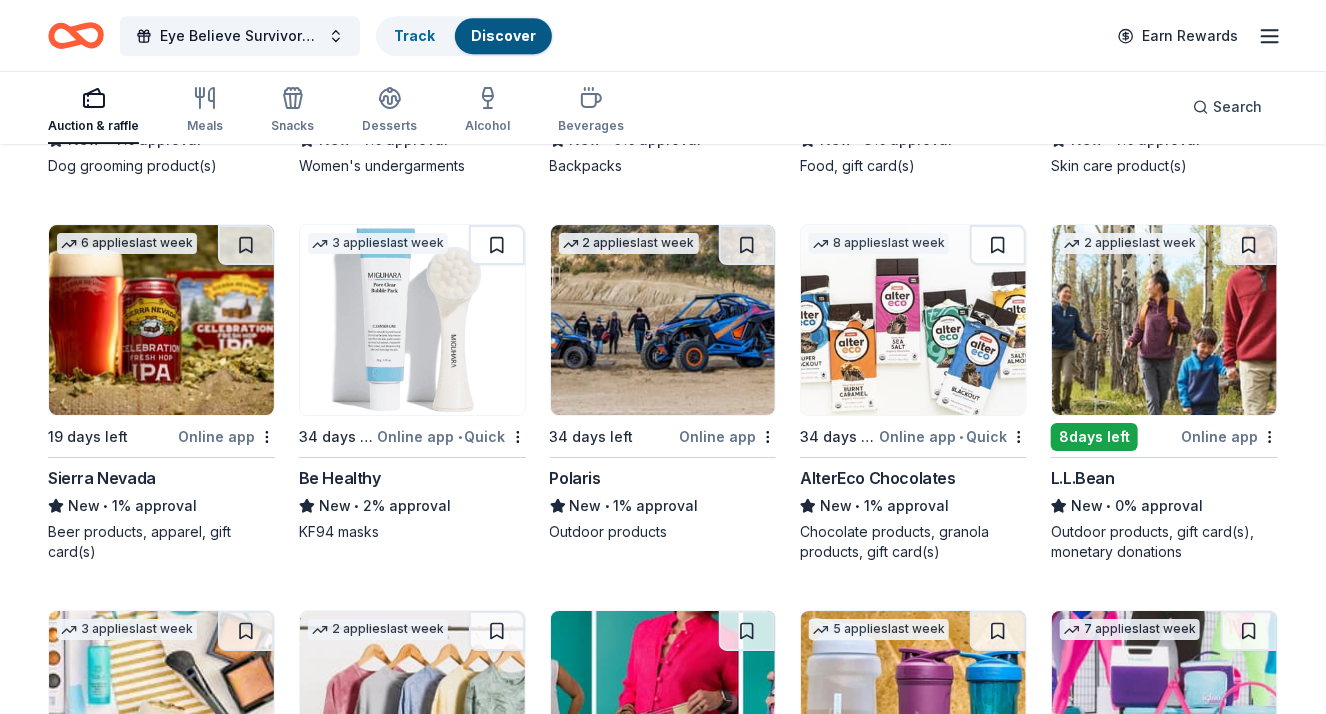 click on "AlterEco Chocolates" at bounding box center (877, 478) 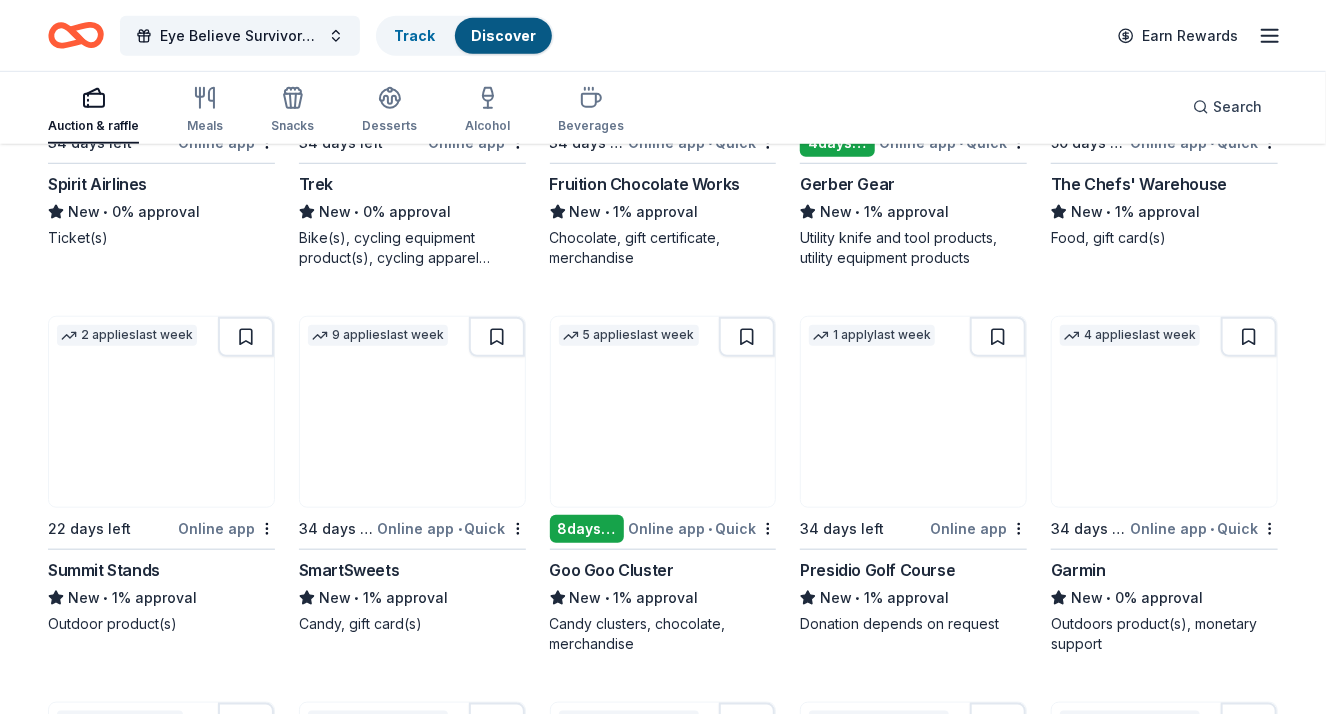 scroll, scrollTop: 13862, scrollLeft: 0, axis: vertical 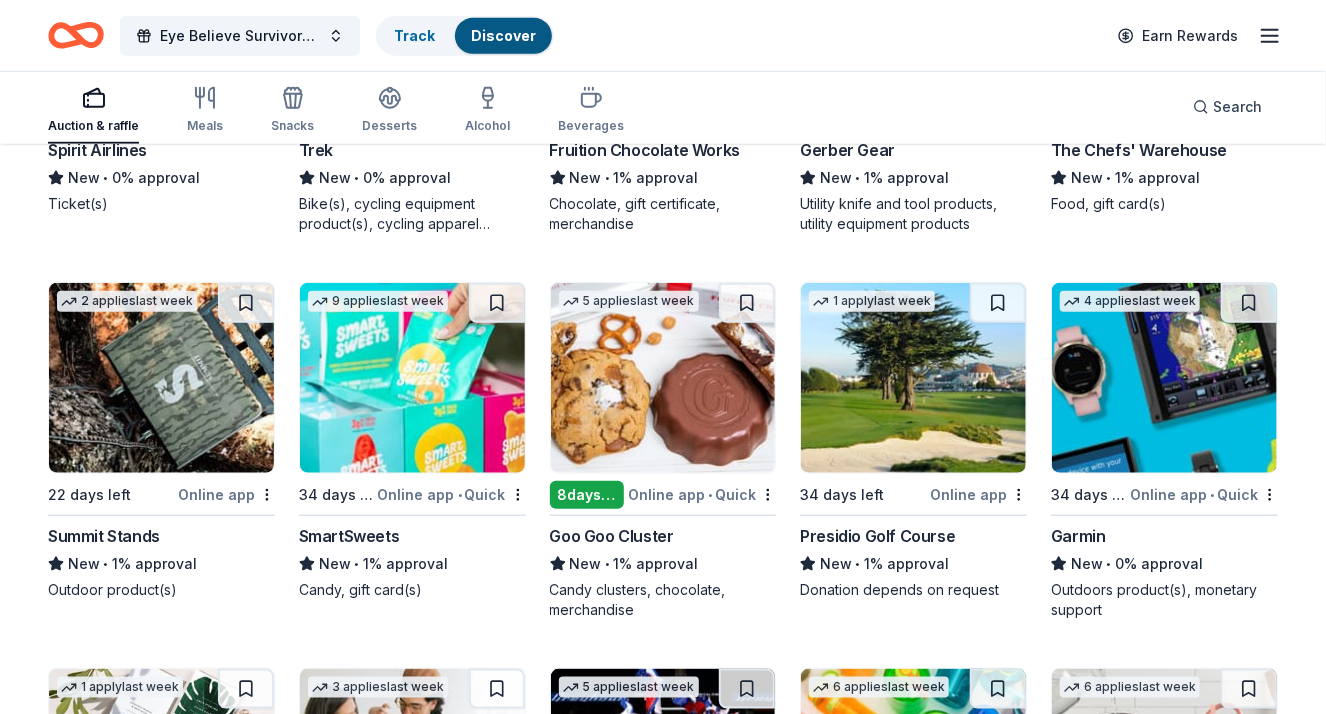 click on "SmartSweets" at bounding box center [349, 536] 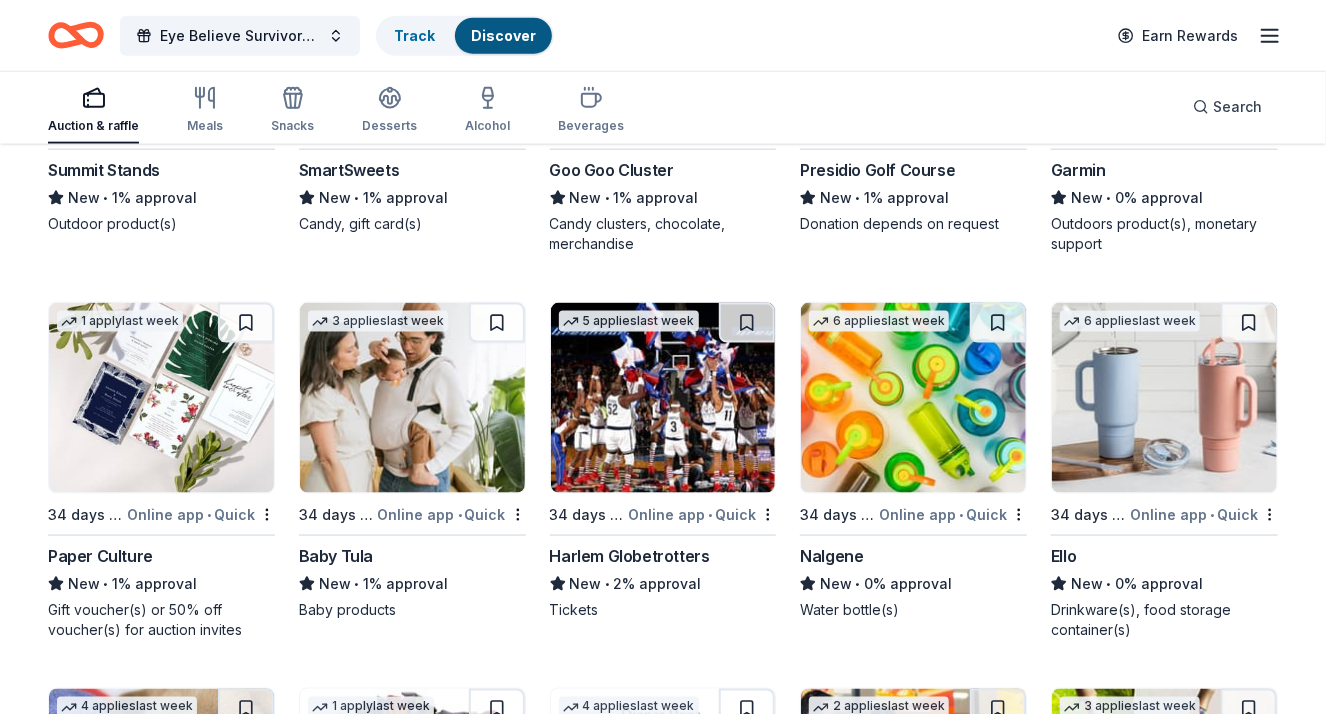 scroll, scrollTop: 14262, scrollLeft: 0, axis: vertical 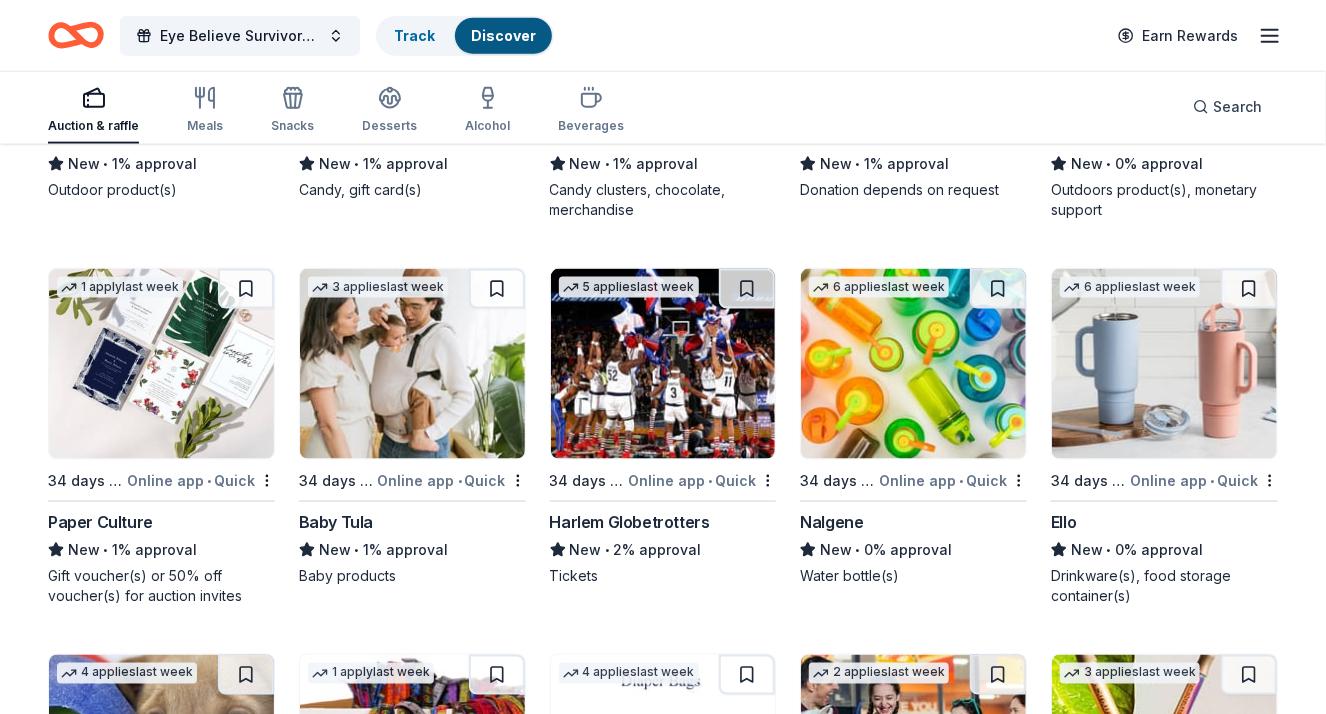 click at bounding box center [161, 364] 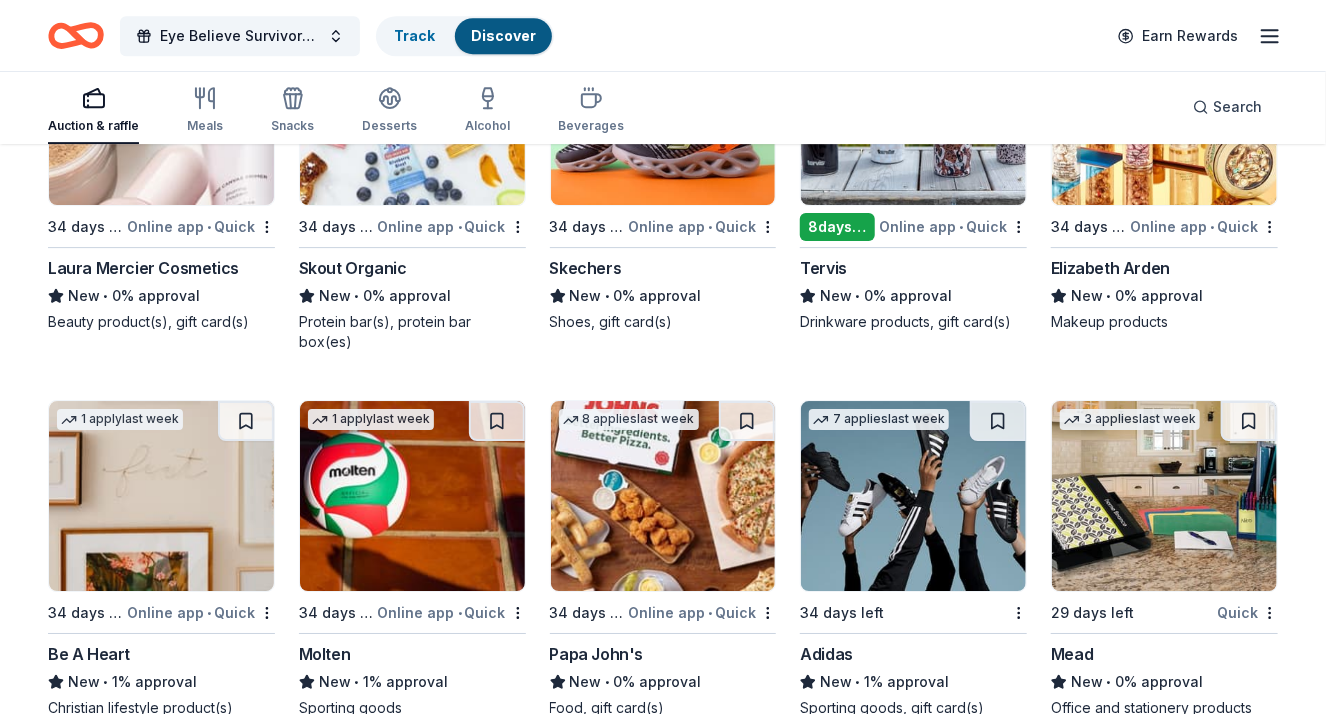 scroll, scrollTop: 16035, scrollLeft: 0, axis: vertical 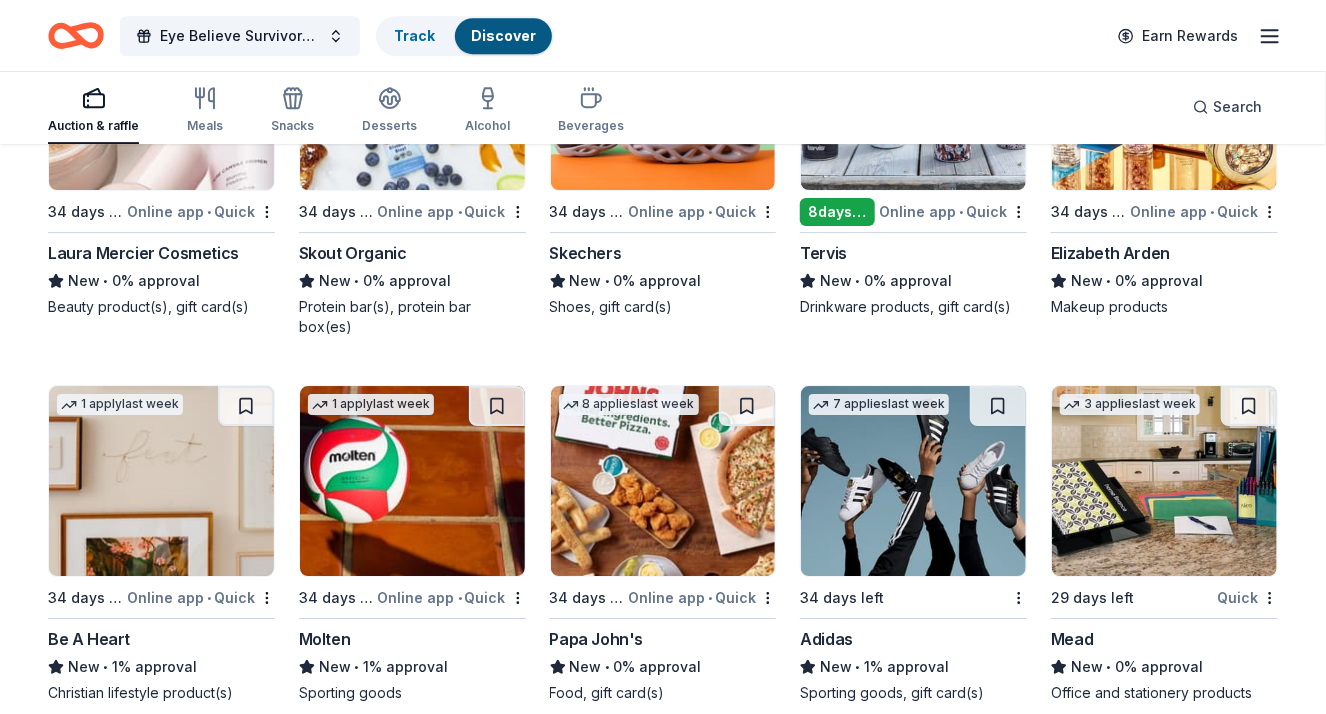click at bounding box center (1164, 481) 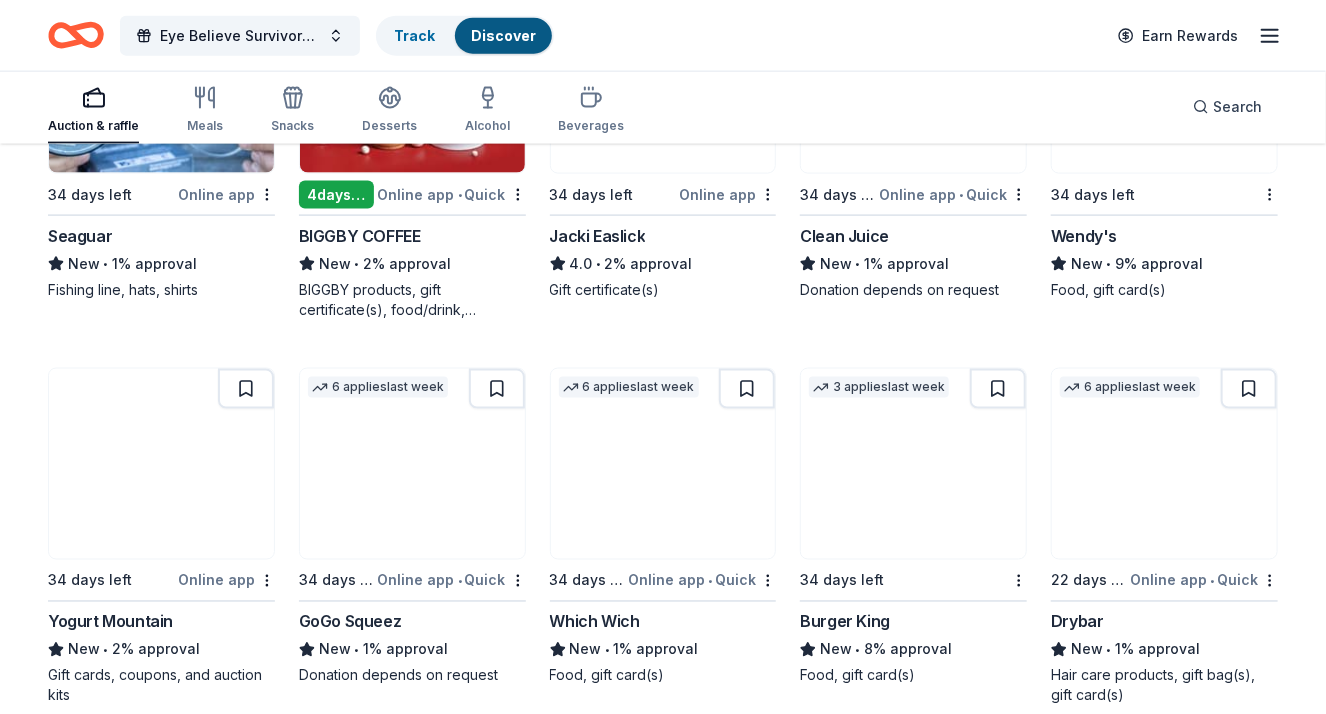scroll, scrollTop: 11235, scrollLeft: 0, axis: vertical 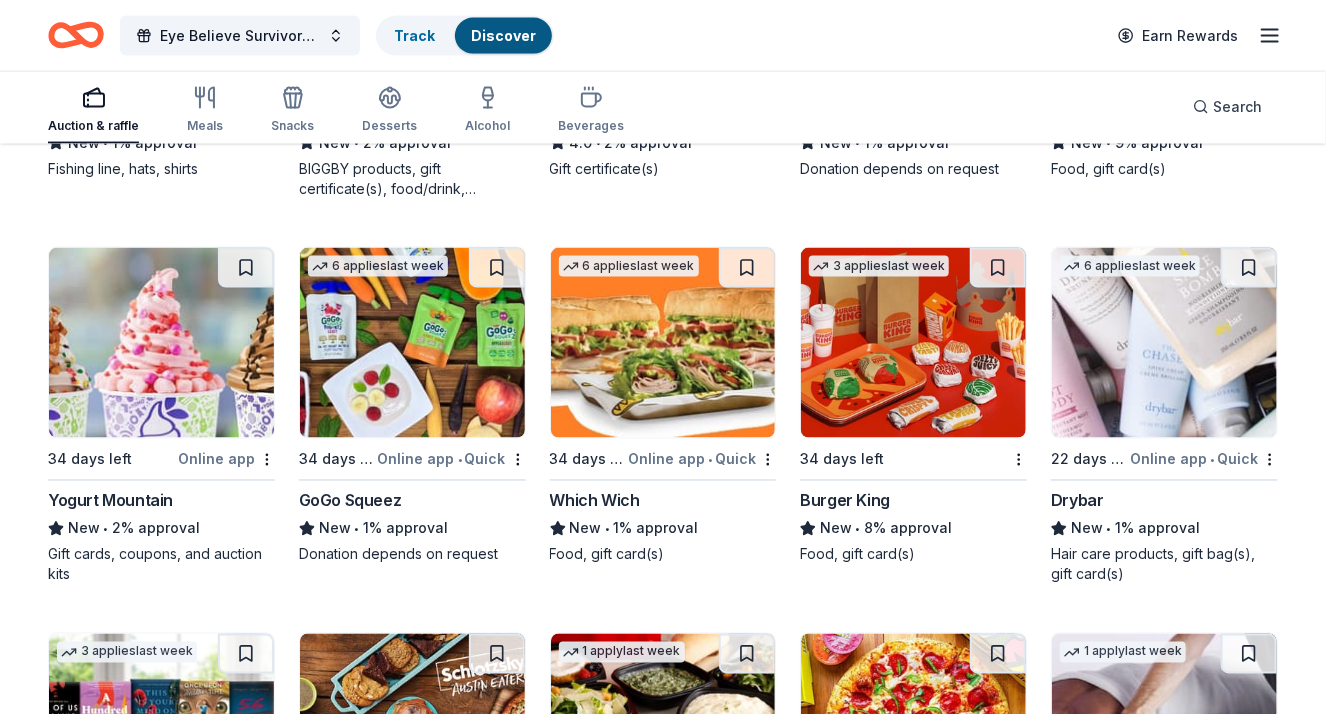click on "Drybar" at bounding box center [1077, 501] 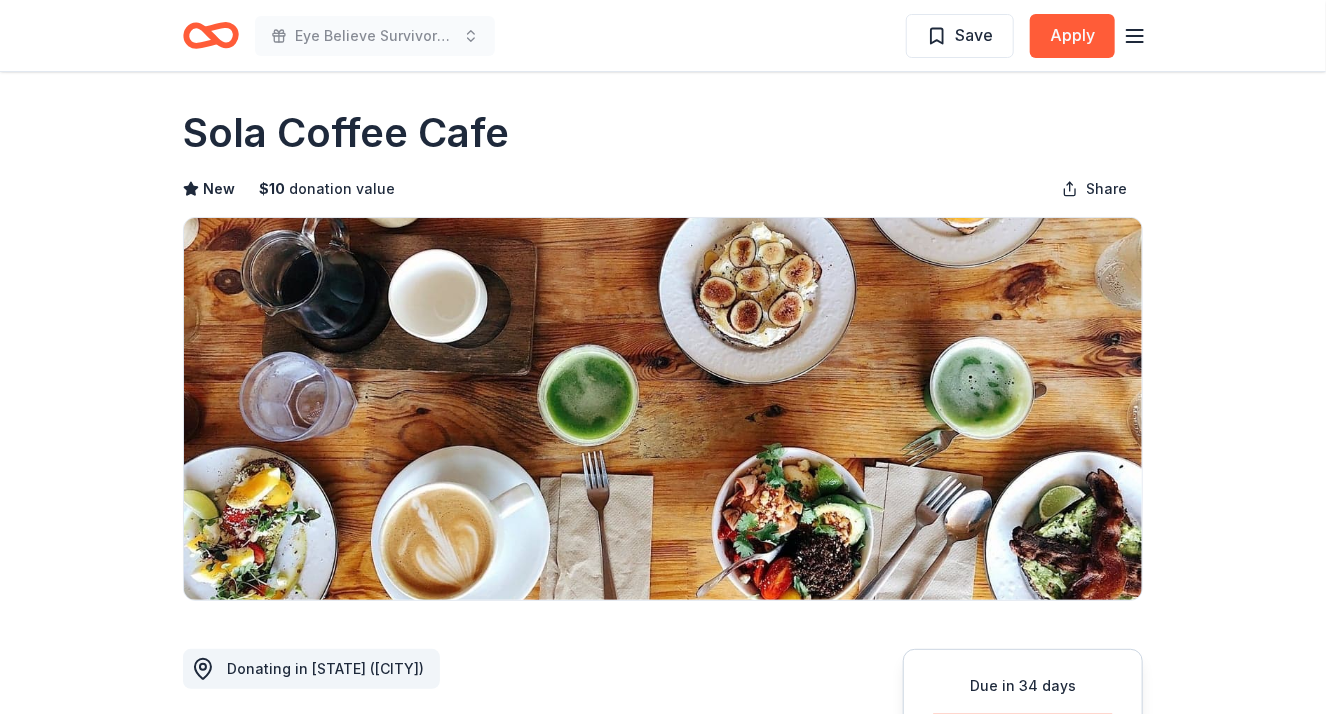 scroll, scrollTop: 0, scrollLeft: 0, axis: both 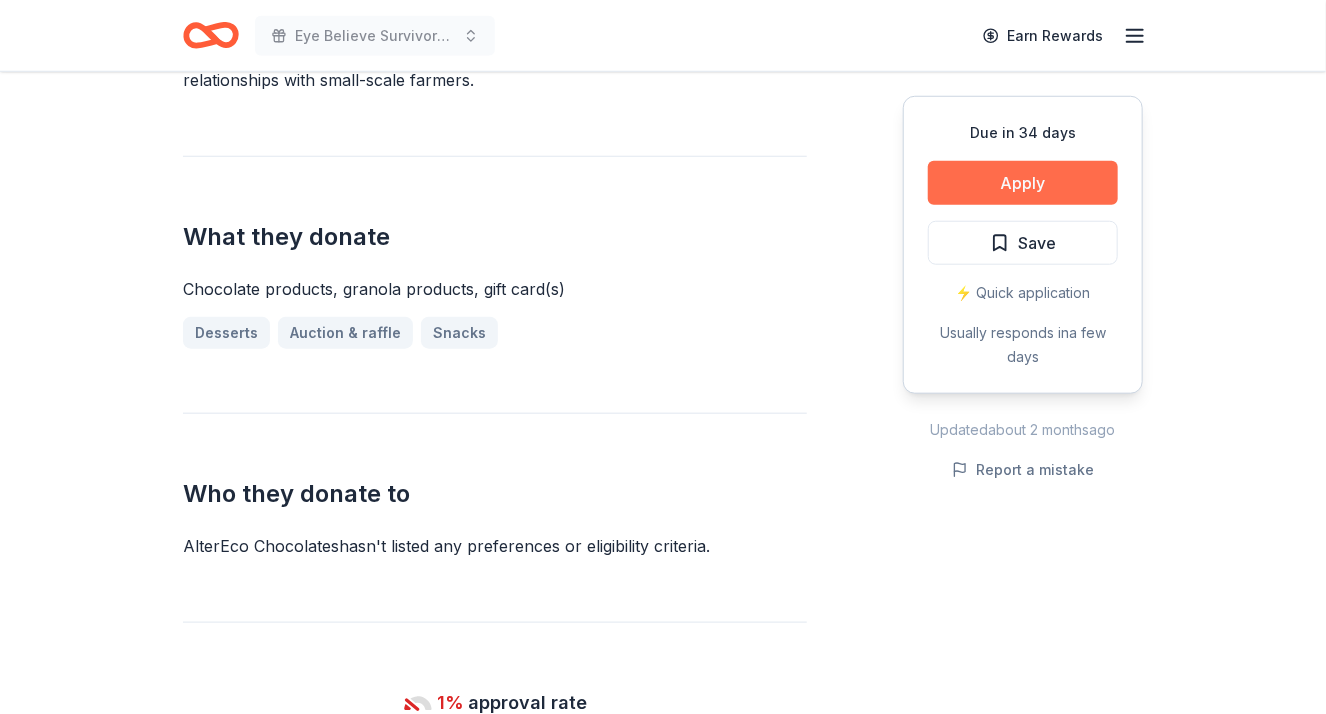 click on "Apply" at bounding box center (1023, 183) 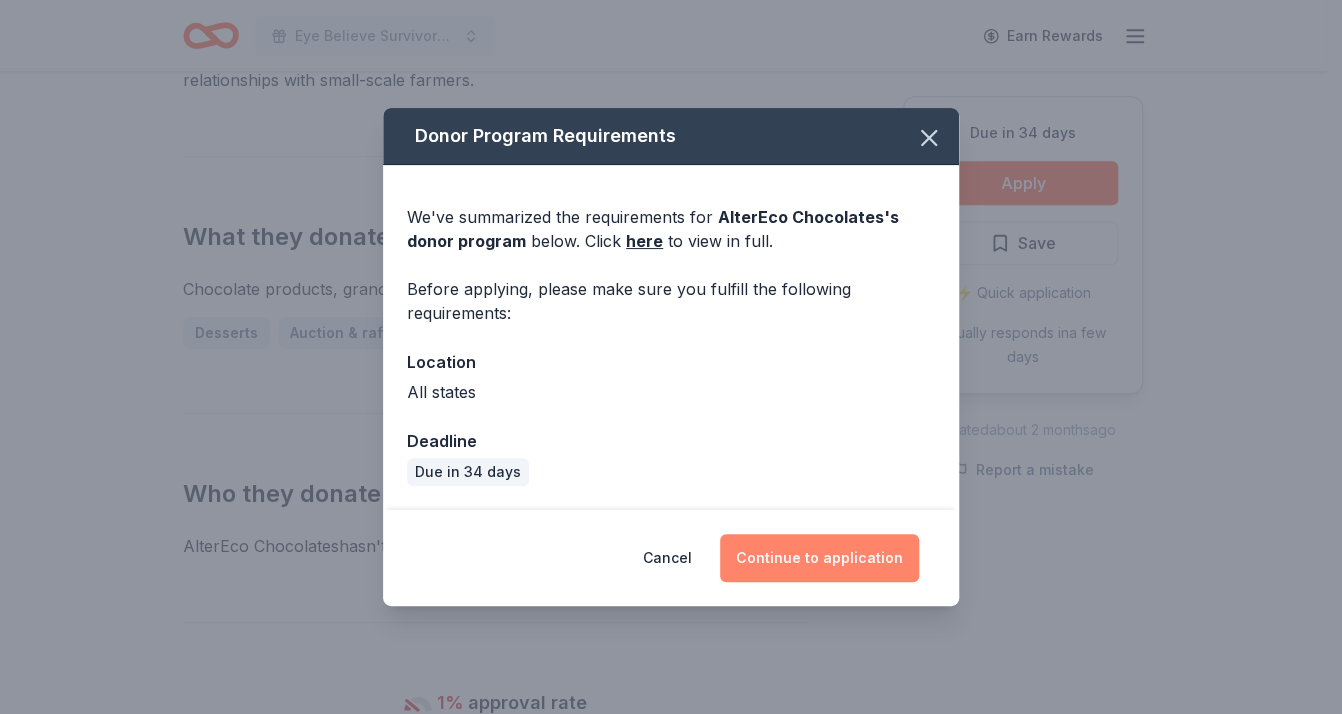 click on "Continue to application" at bounding box center [819, 558] 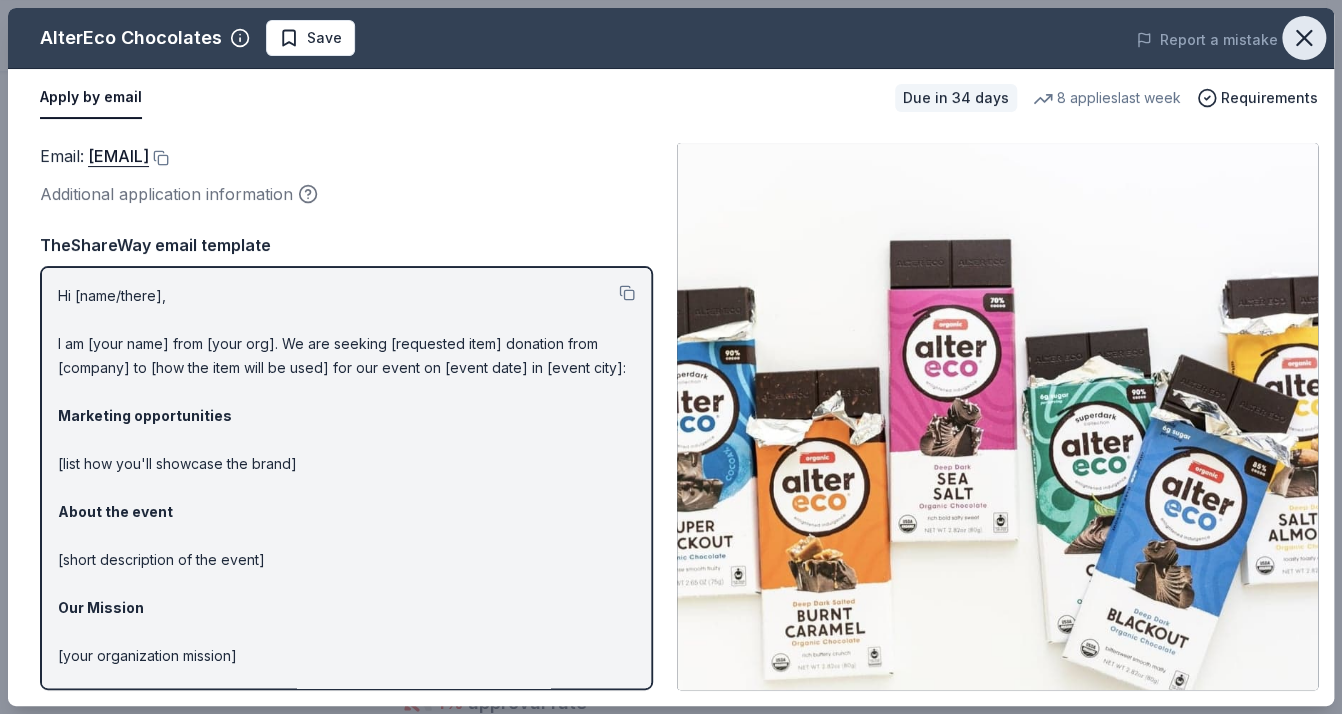 click 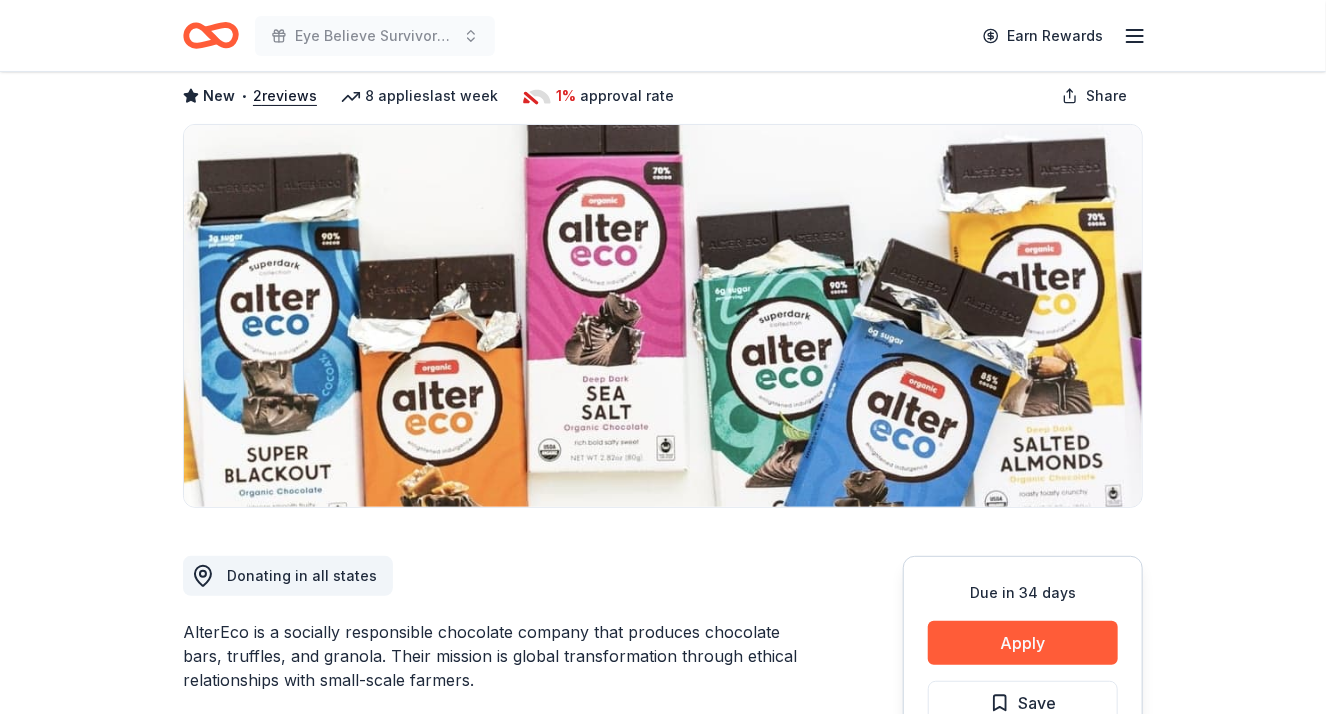 scroll, scrollTop: 0, scrollLeft: 0, axis: both 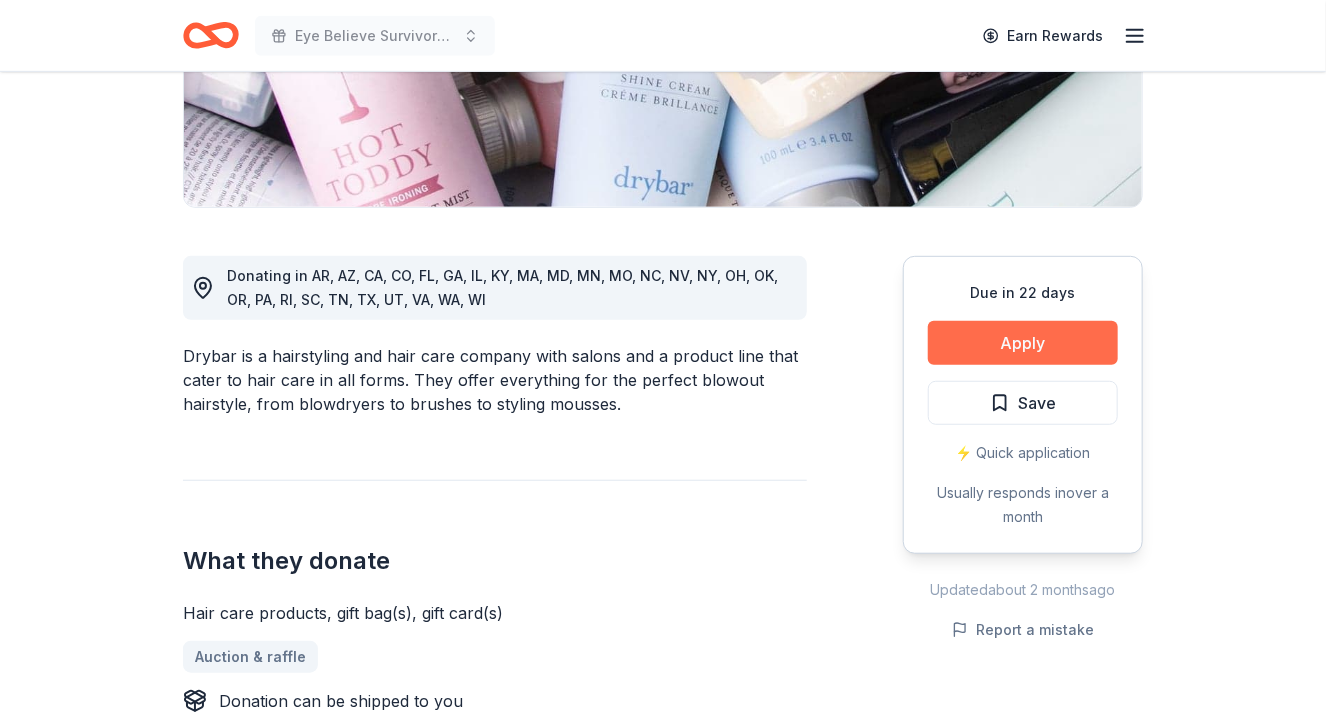 click on "Apply" at bounding box center [1023, 343] 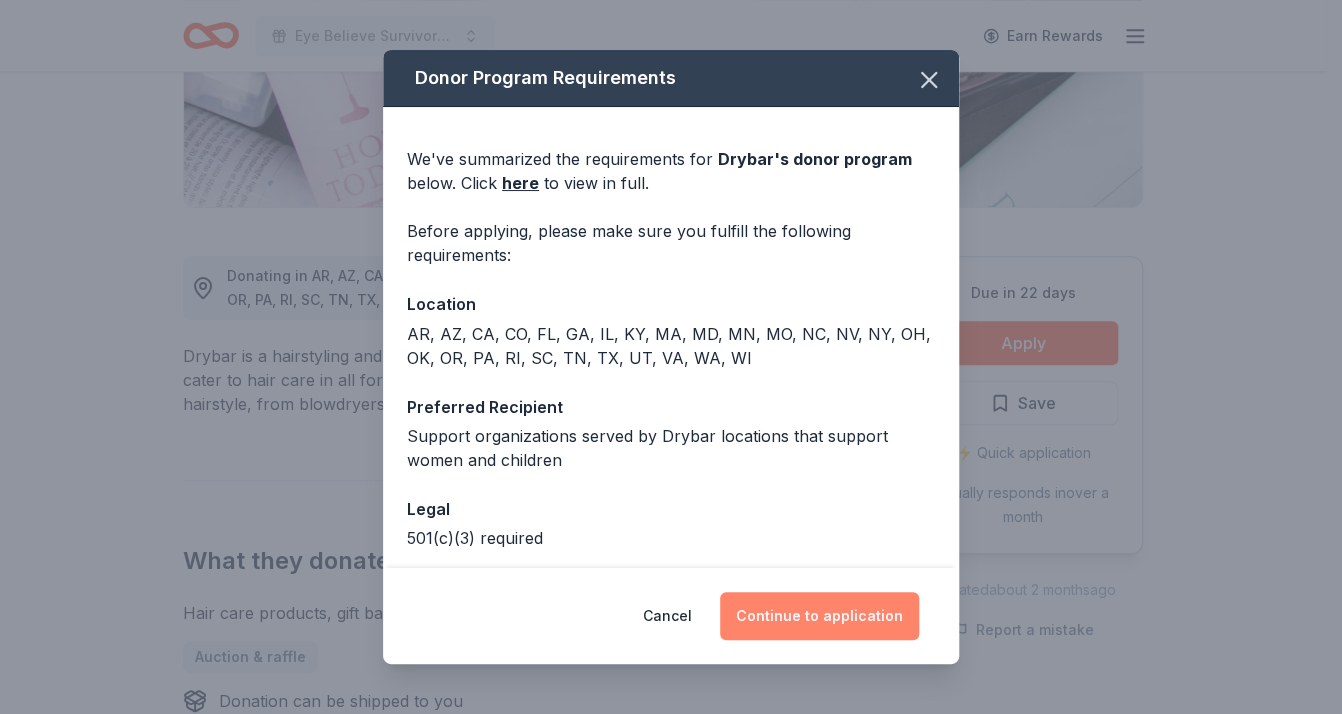 click on "Continue to application" at bounding box center [819, 616] 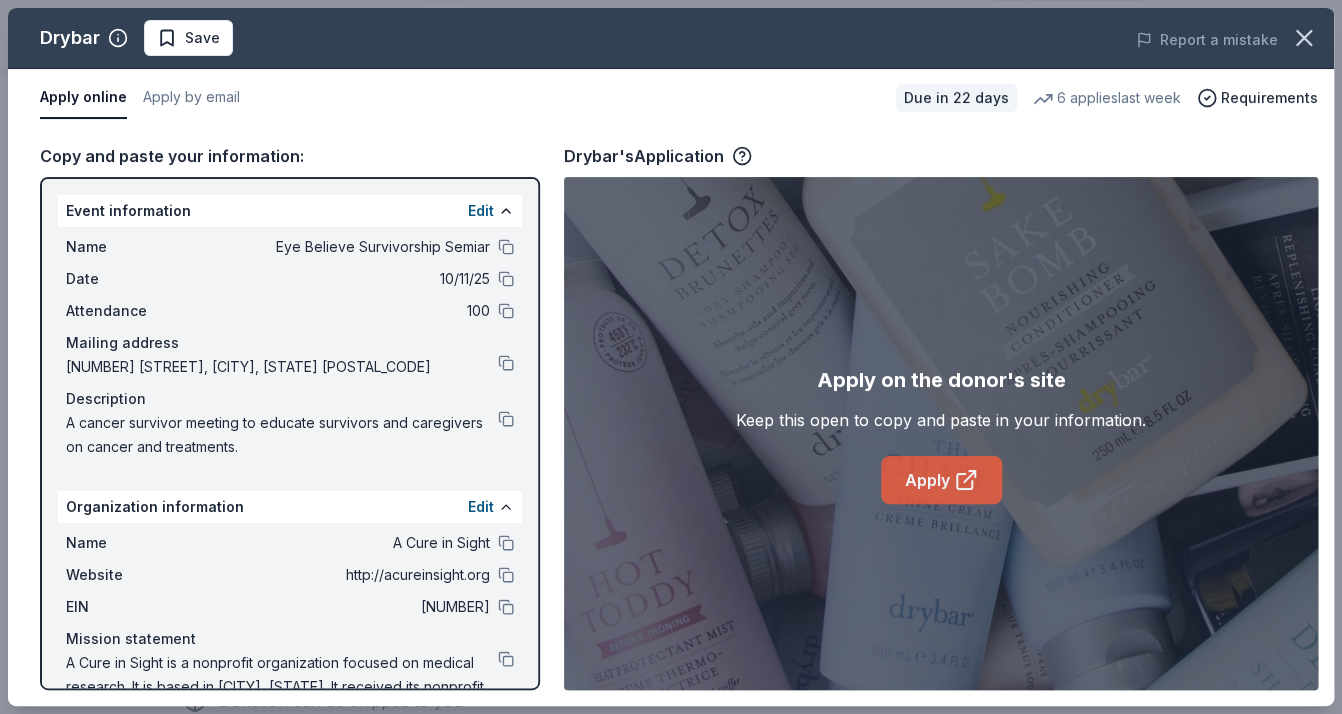 click on "Apply" at bounding box center (941, 480) 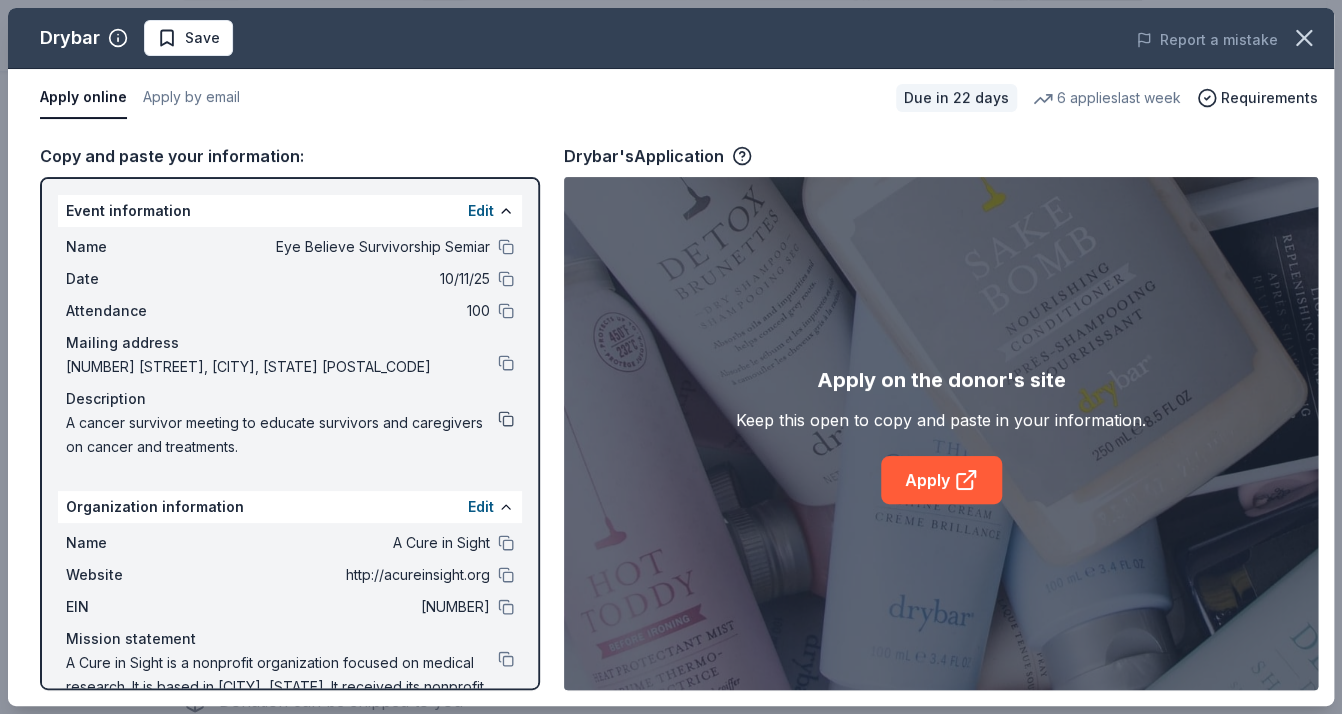 click at bounding box center [506, 419] 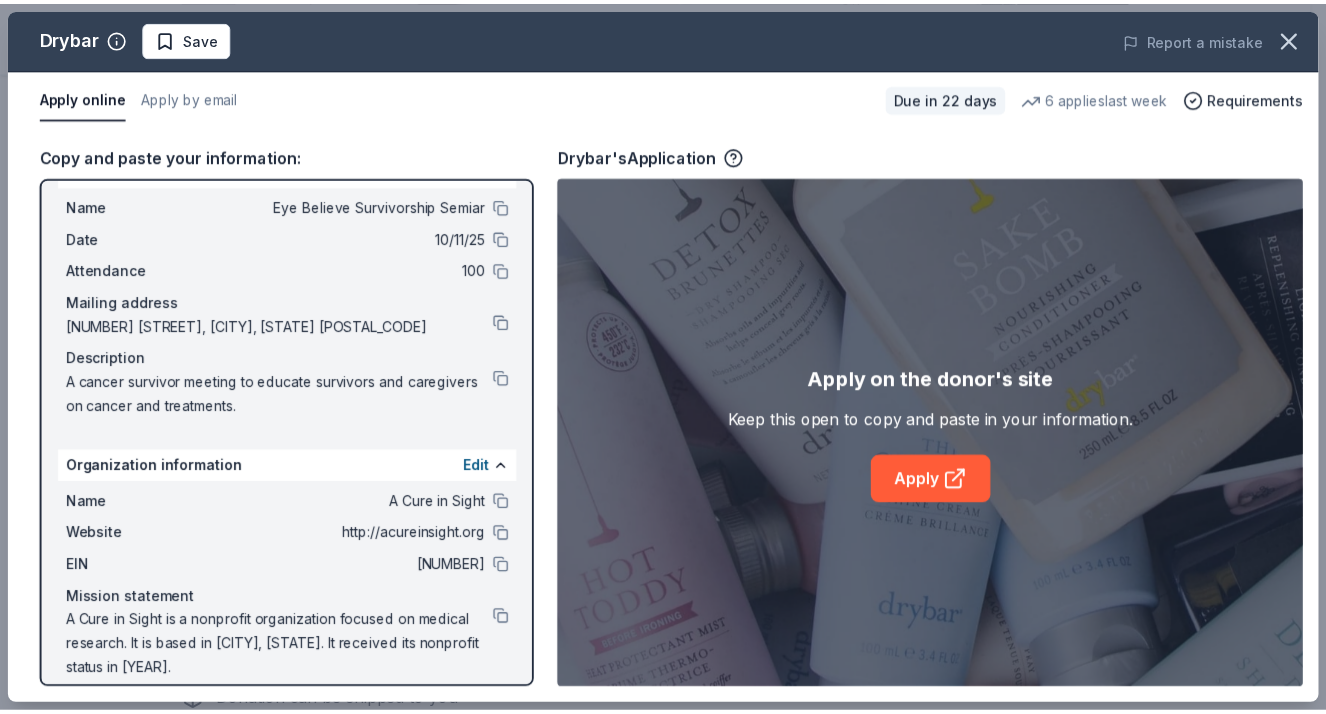 scroll, scrollTop: 58, scrollLeft: 0, axis: vertical 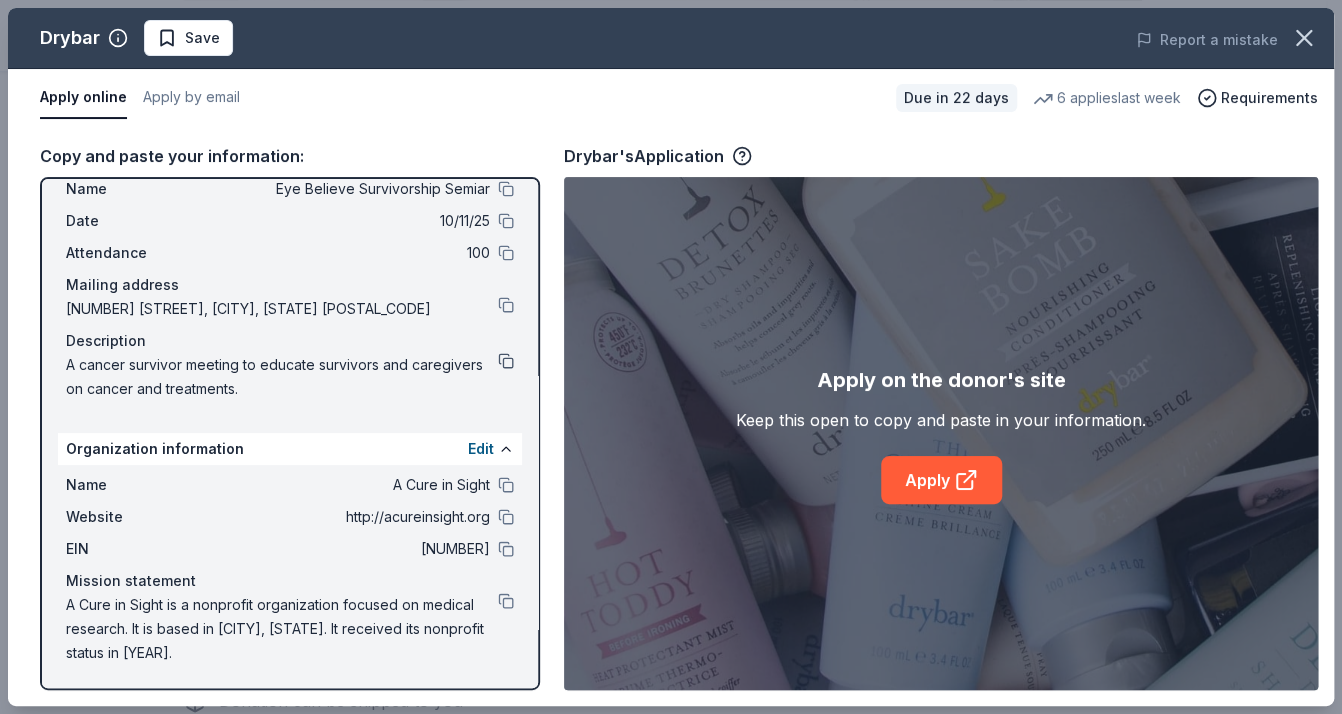 click at bounding box center [506, 361] 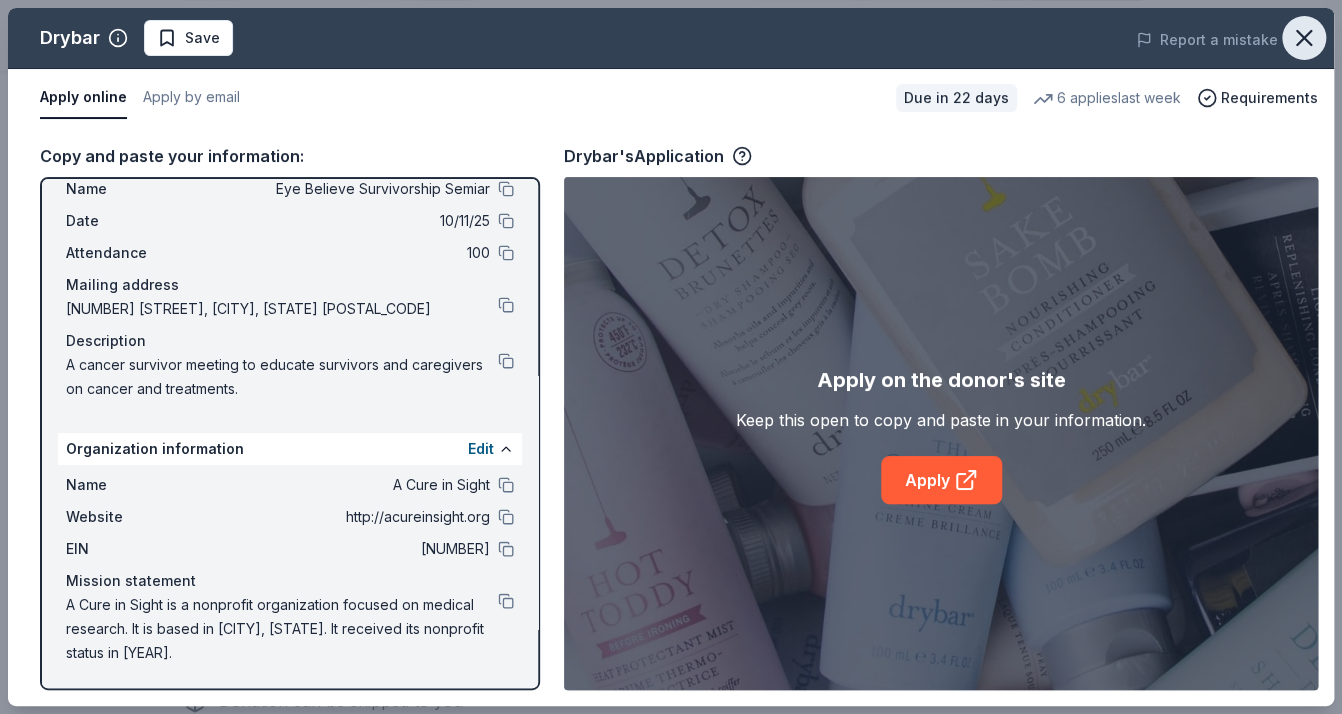 click 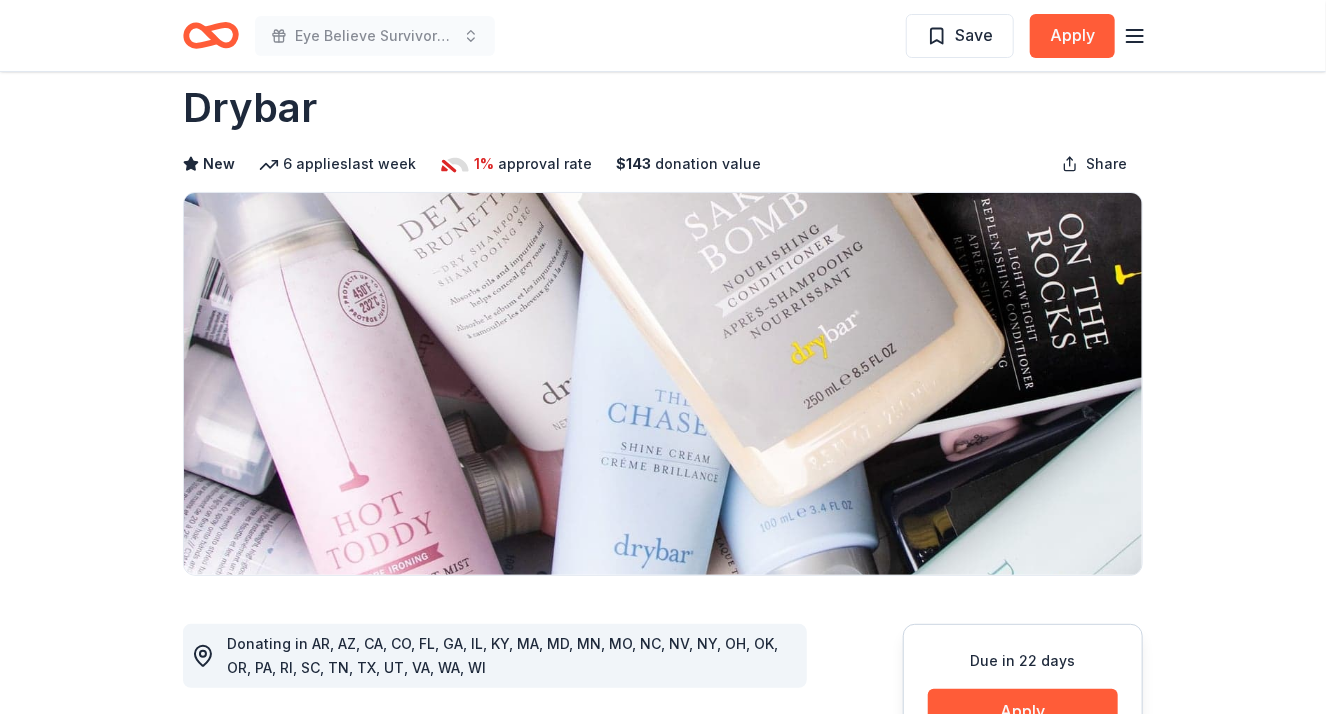 scroll, scrollTop: 0, scrollLeft: 0, axis: both 